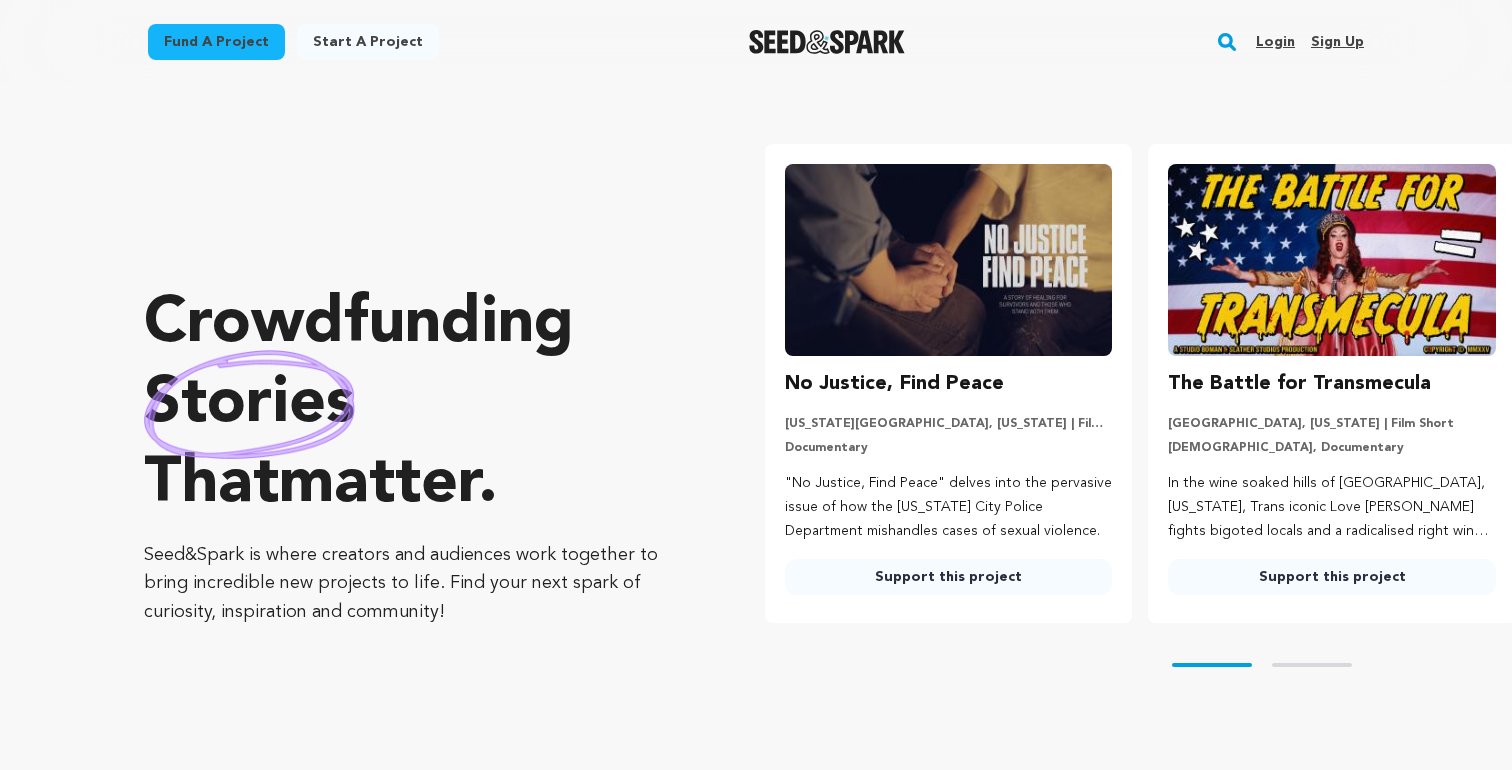 scroll, scrollTop: 0, scrollLeft: 0, axis: both 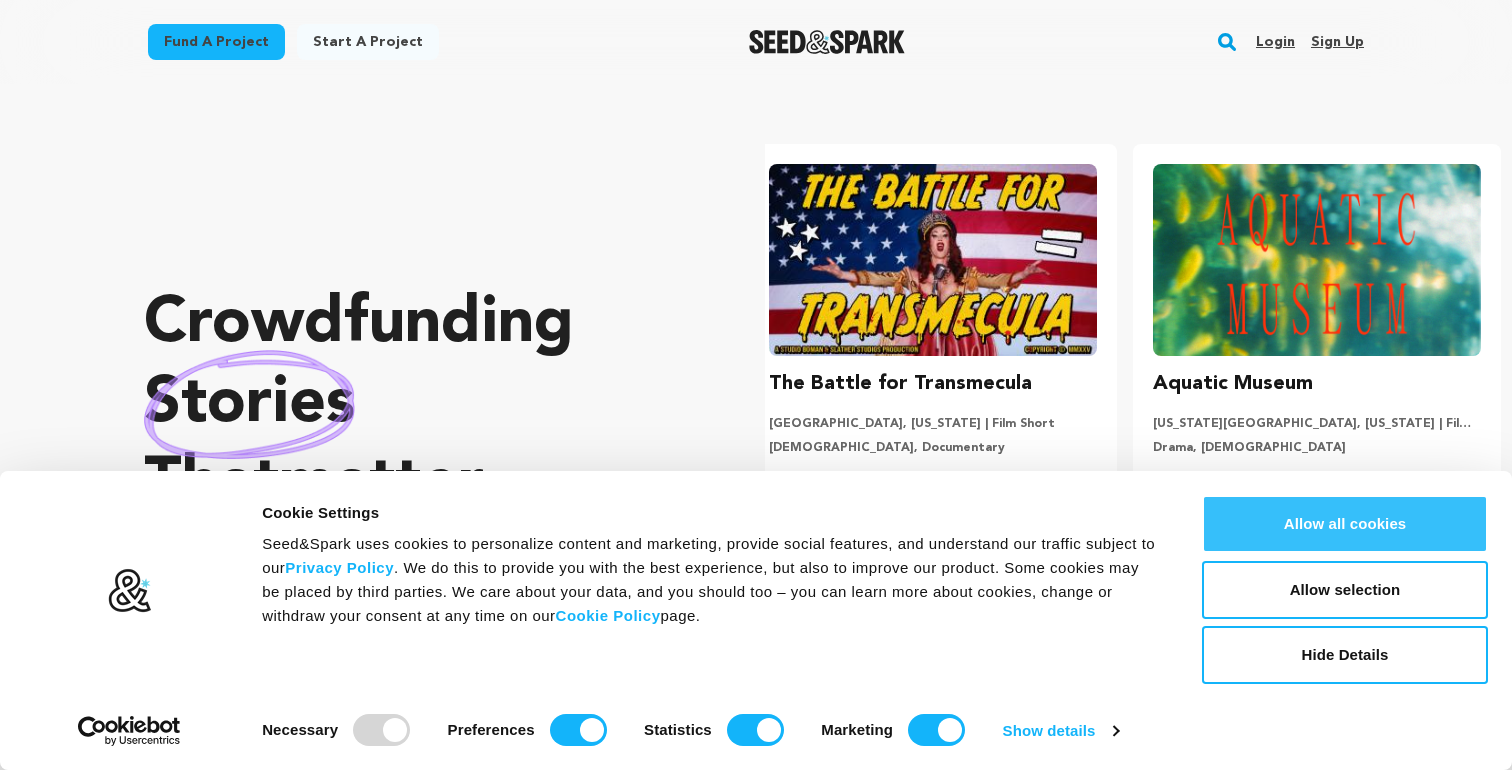 click on "Allow all cookies" at bounding box center [1345, 524] 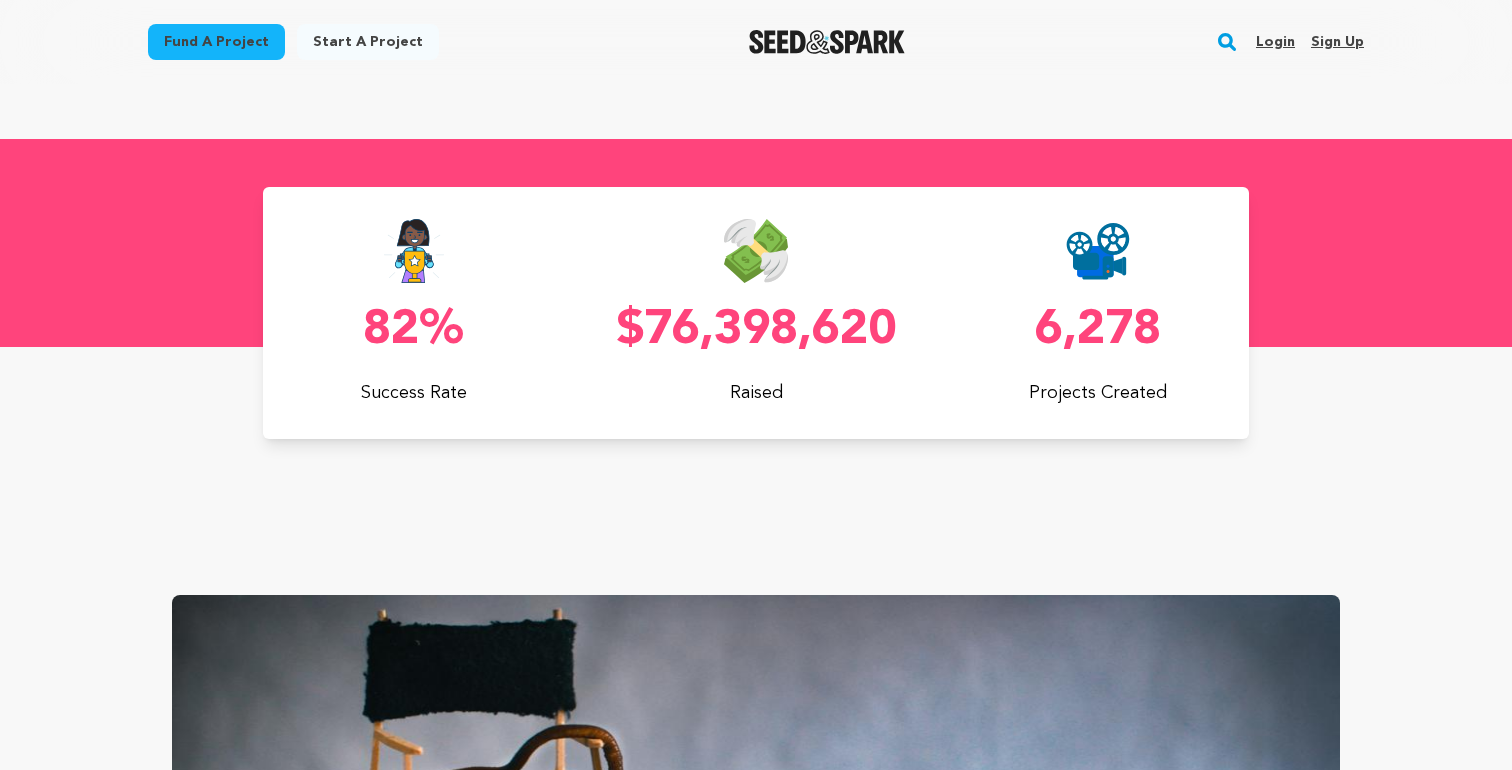 scroll, scrollTop: 1222, scrollLeft: 0, axis: vertical 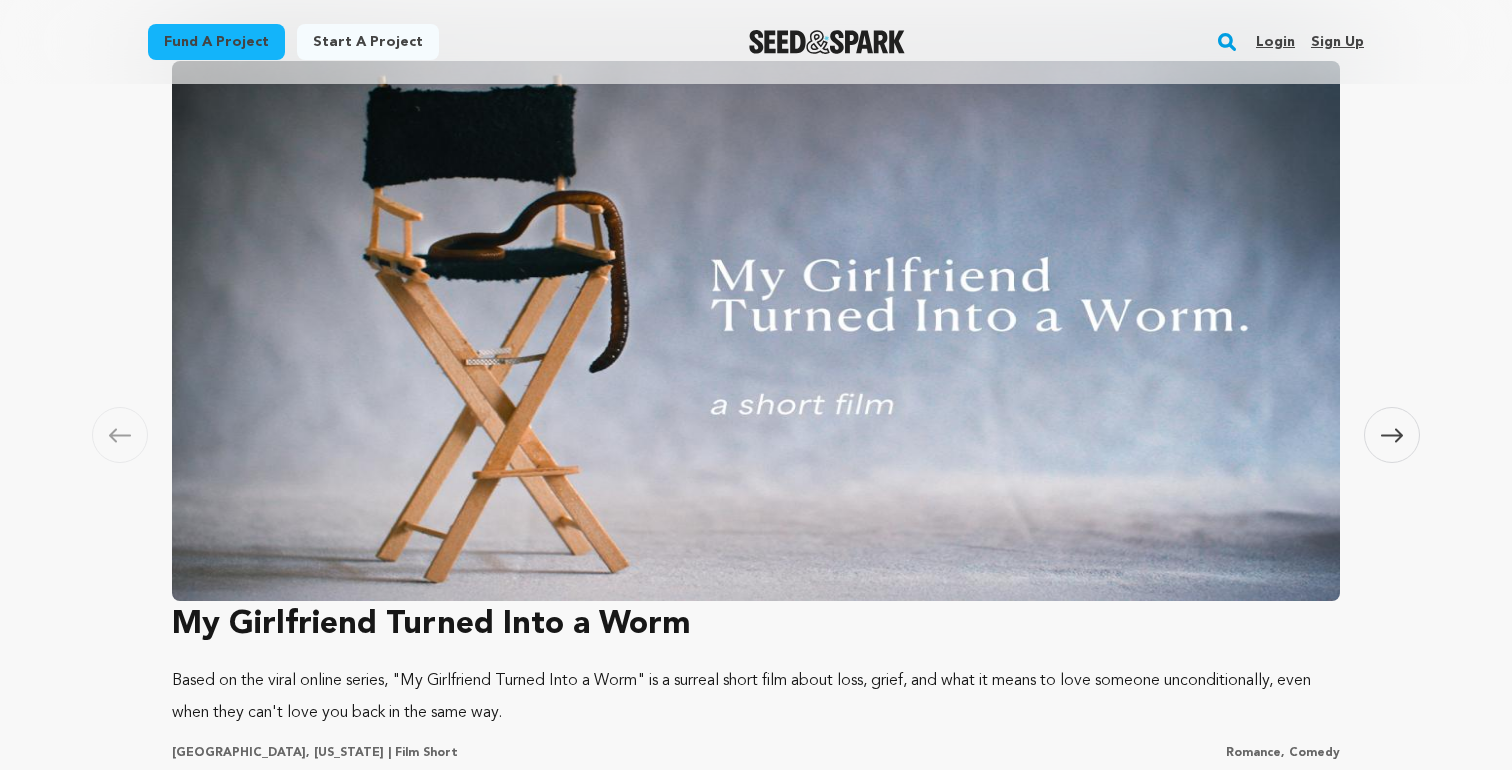 click on "Fund a project" at bounding box center [216, 42] 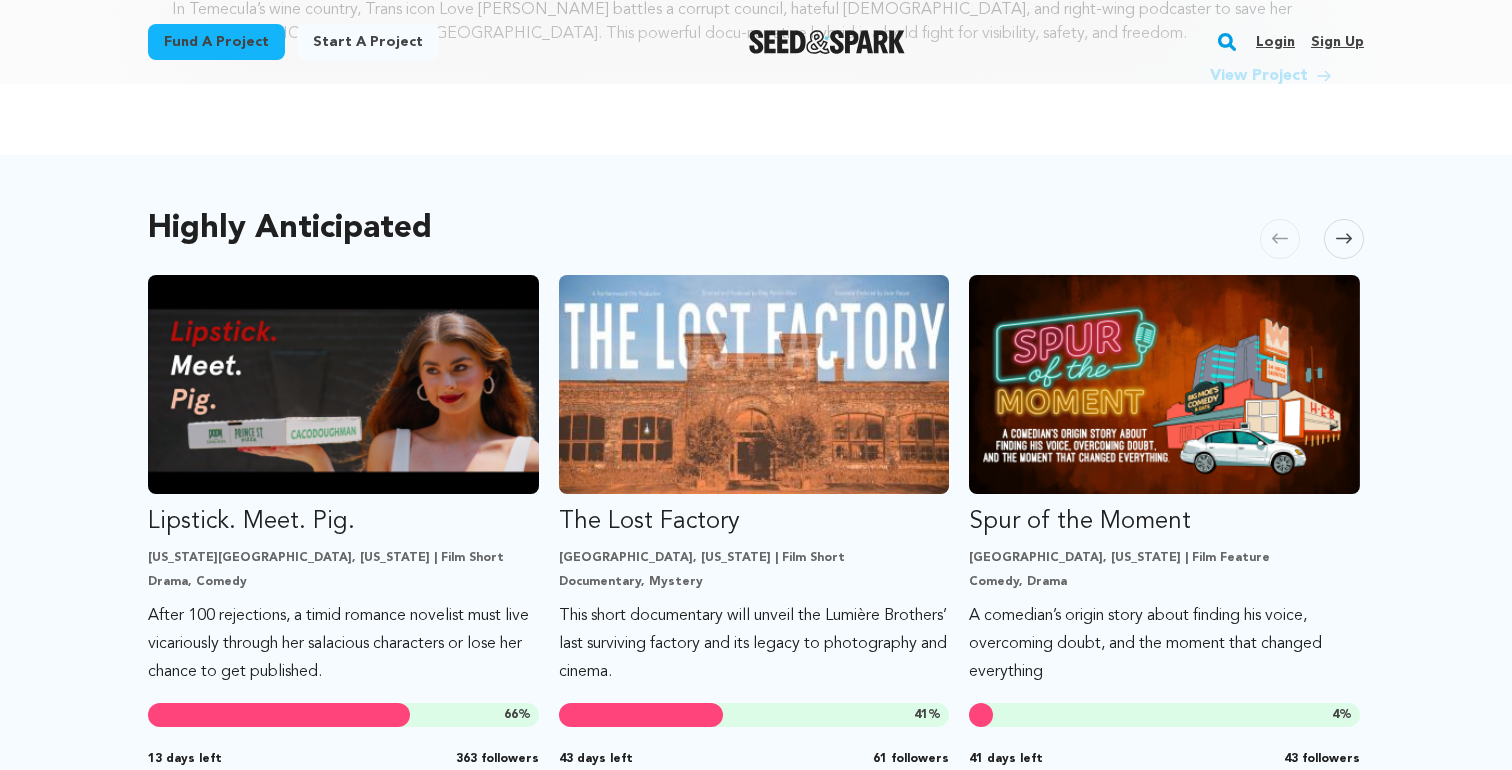 scroll, scrollTop: 967, scrollLeft: 0, axis: vertical 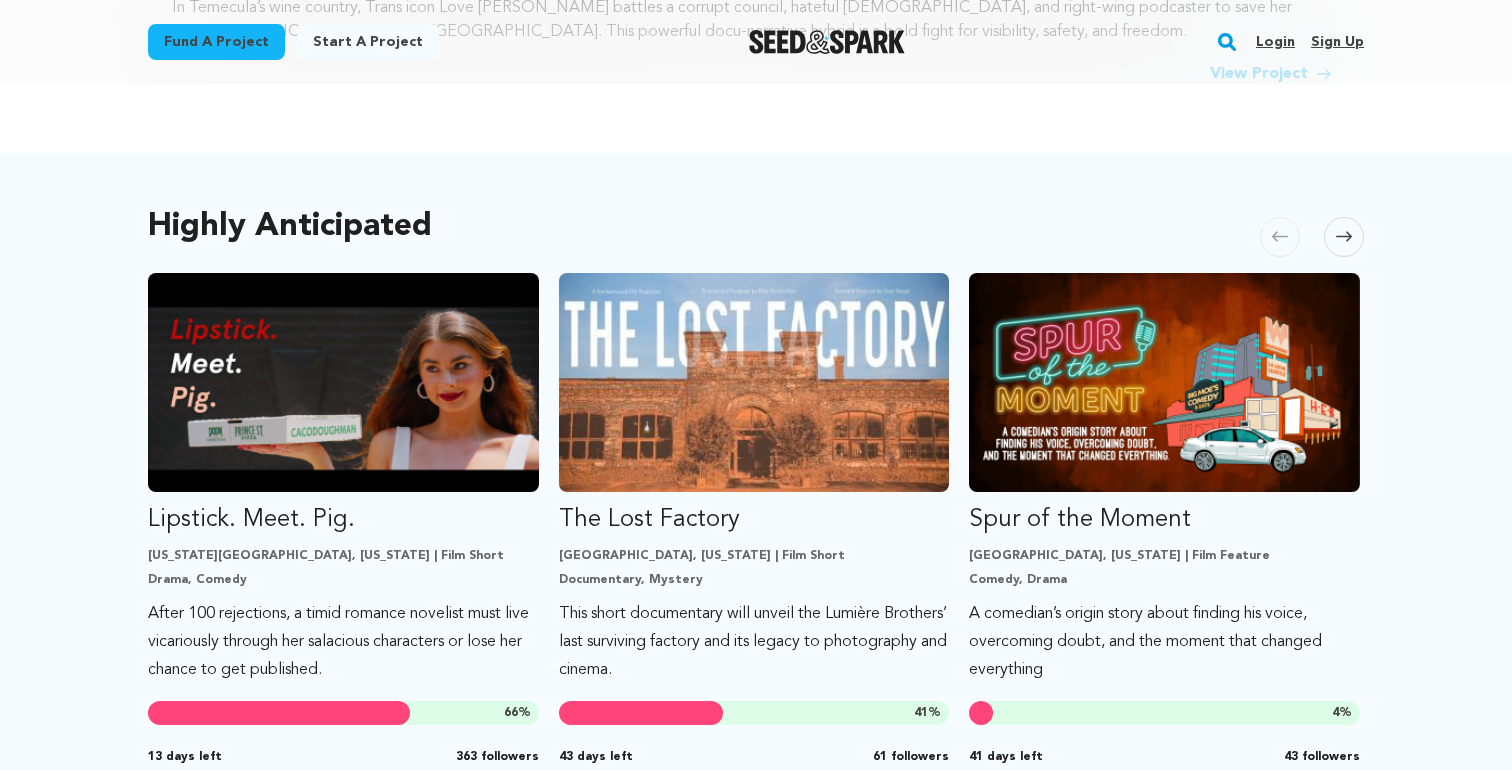click 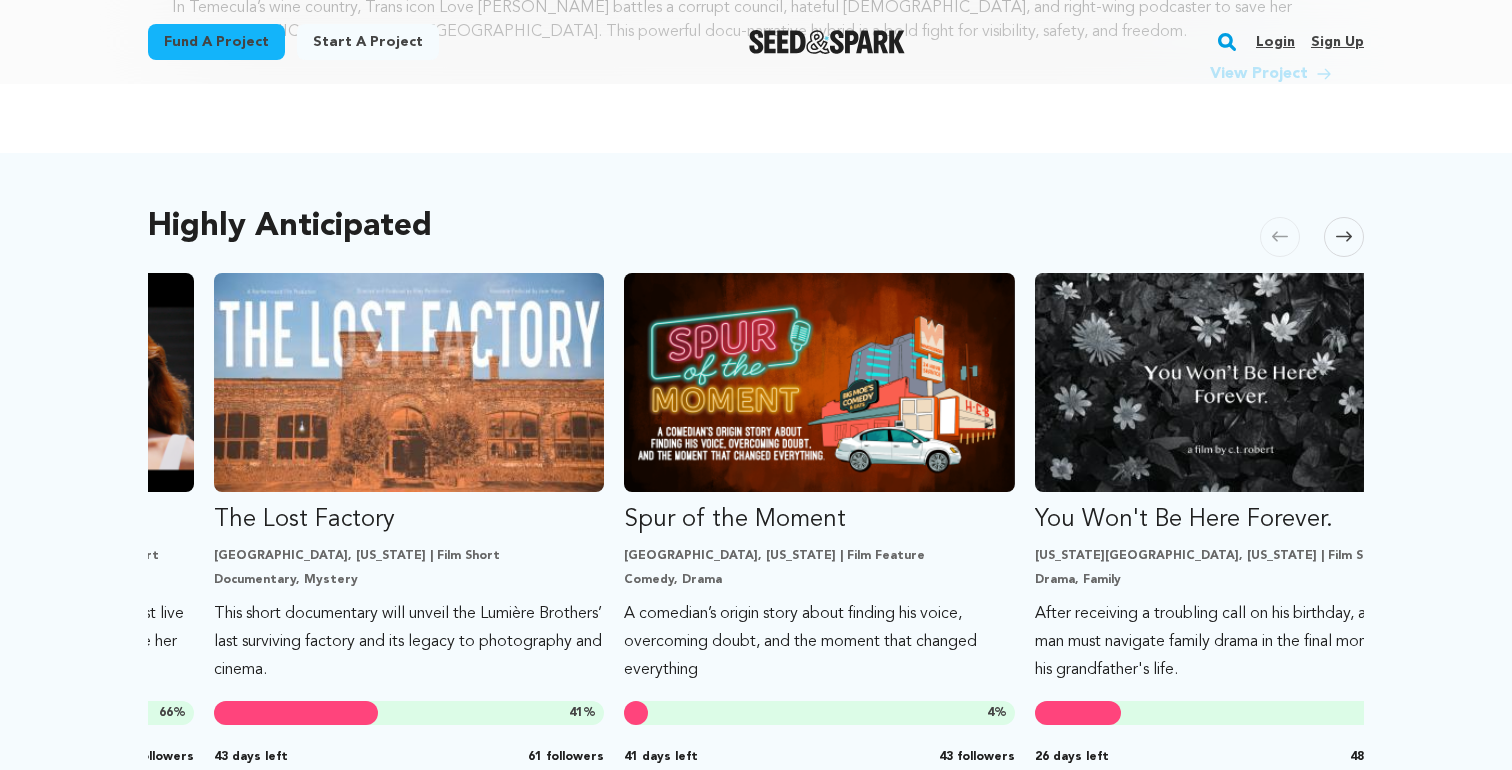 scroll, scrollTop: 0, scrollLeft: 410, axis: horizontal 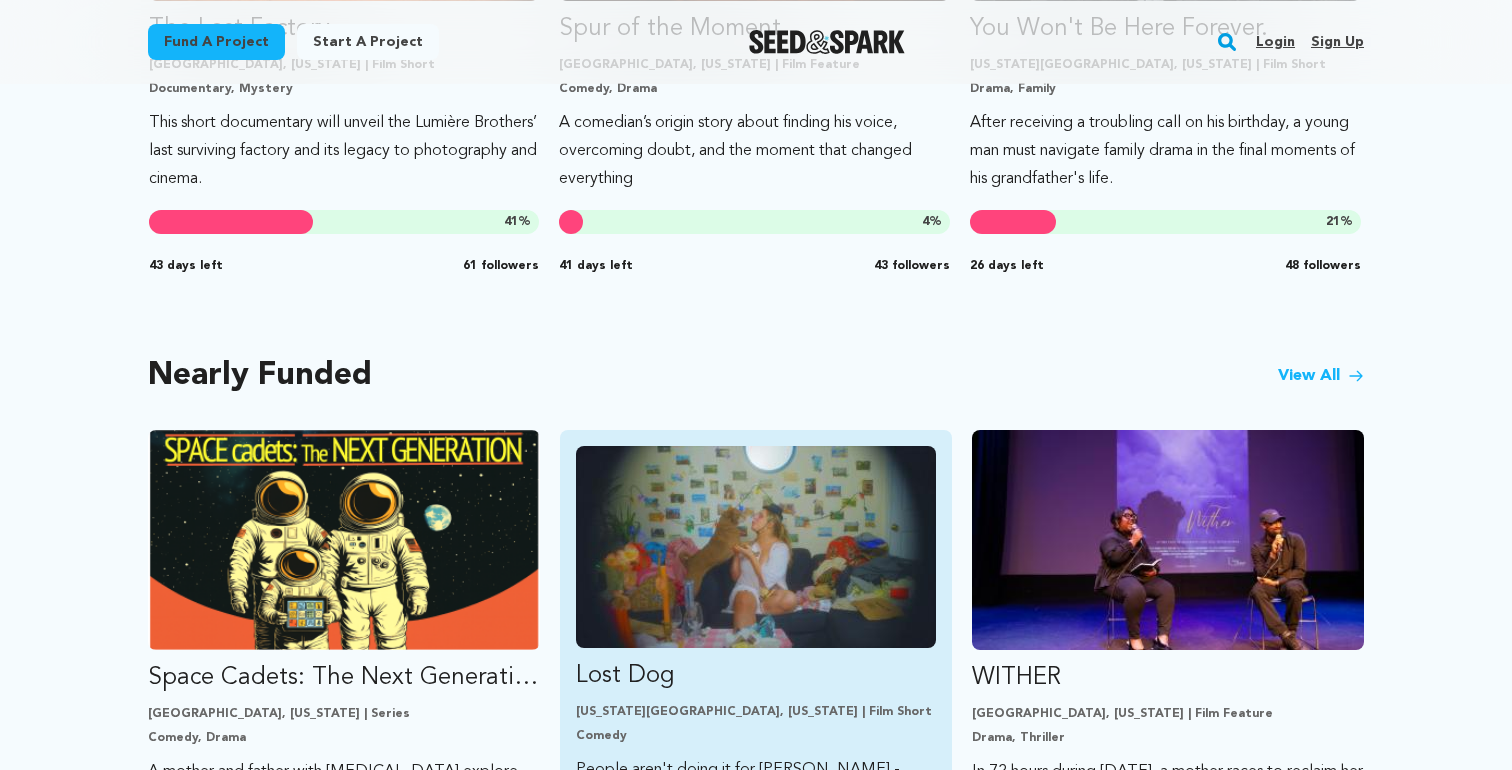 click at bounding box center (756, 547) 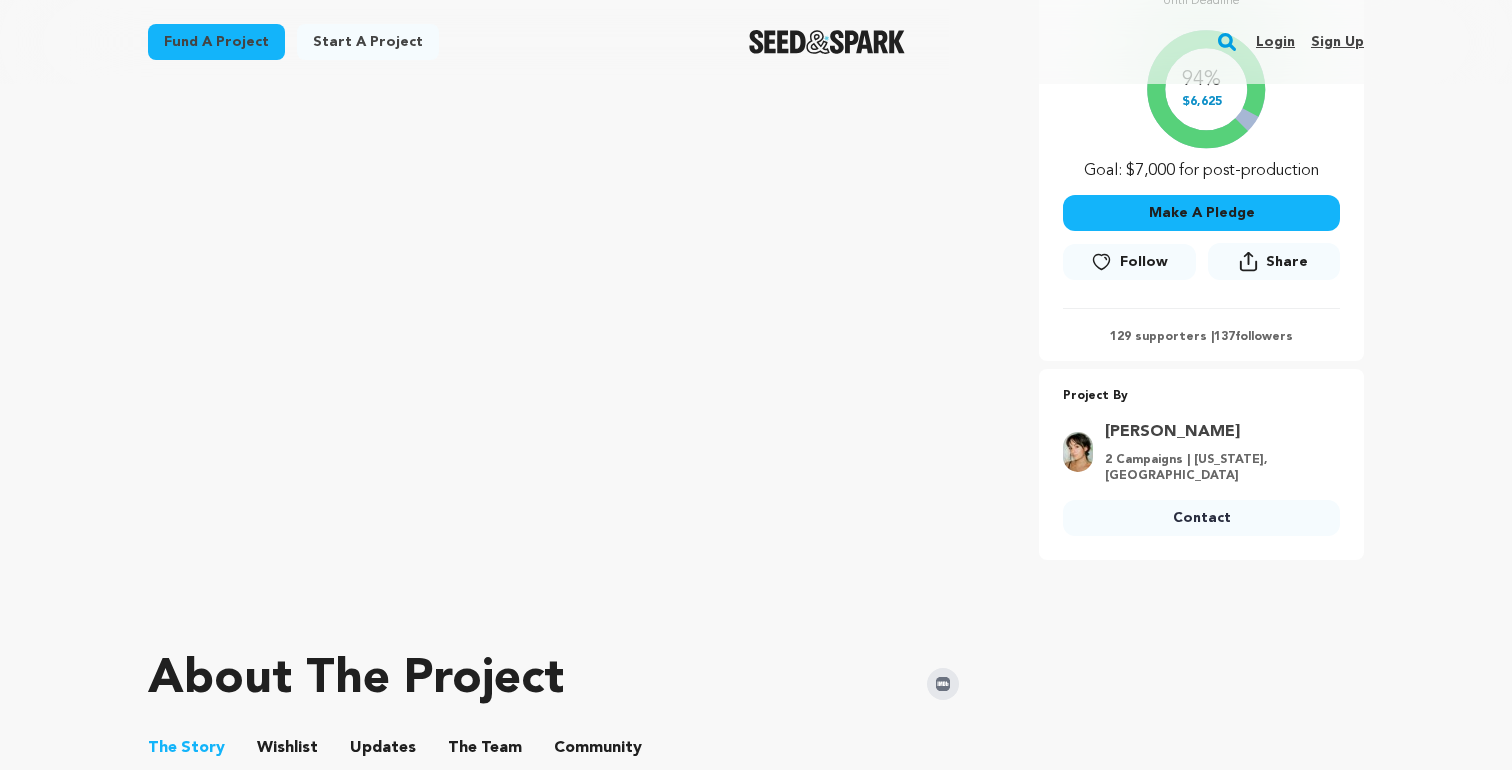 scroll, scrollTop: 0, scrollLeft: 0, axis: both 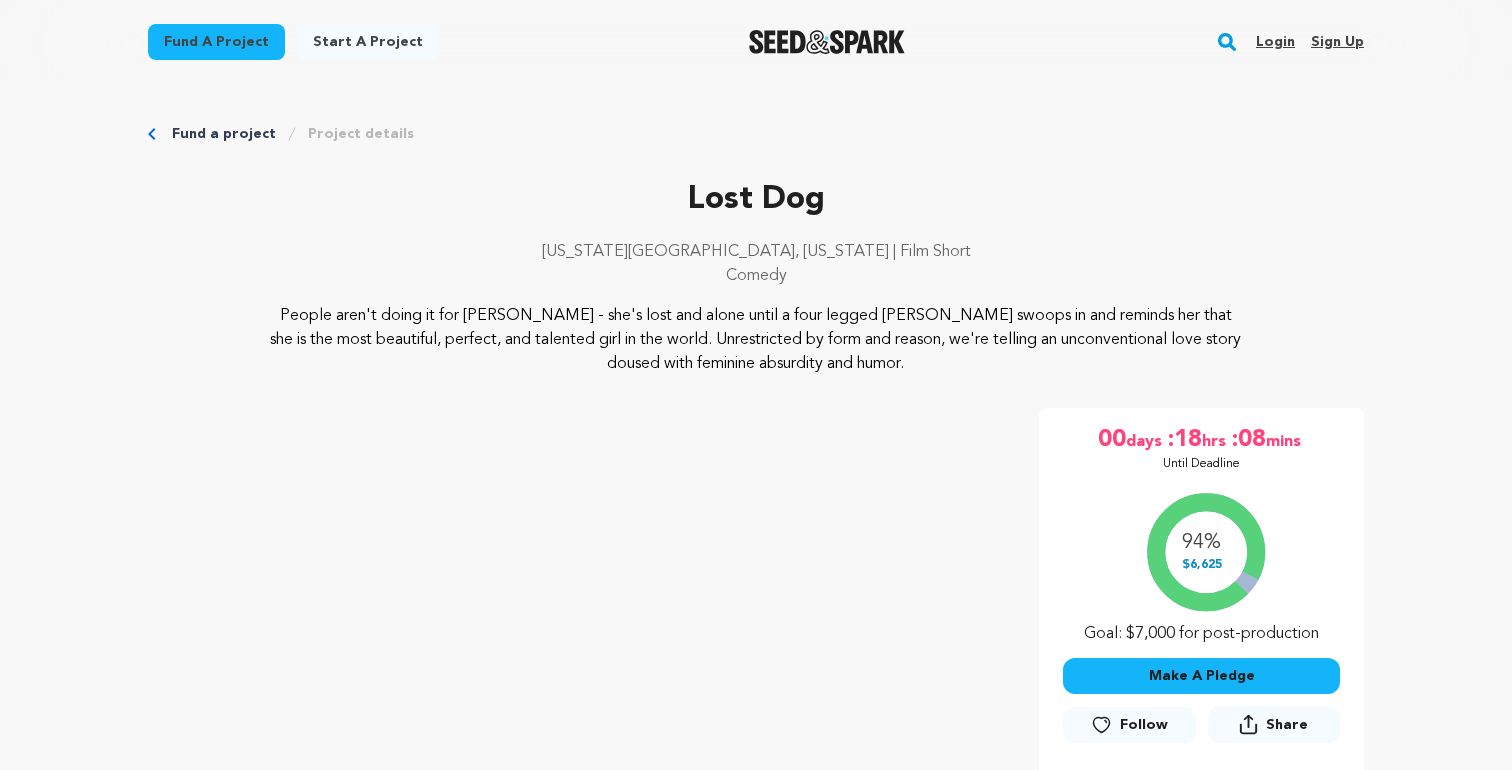 click on "Search" at bounding box center (1227, 42) 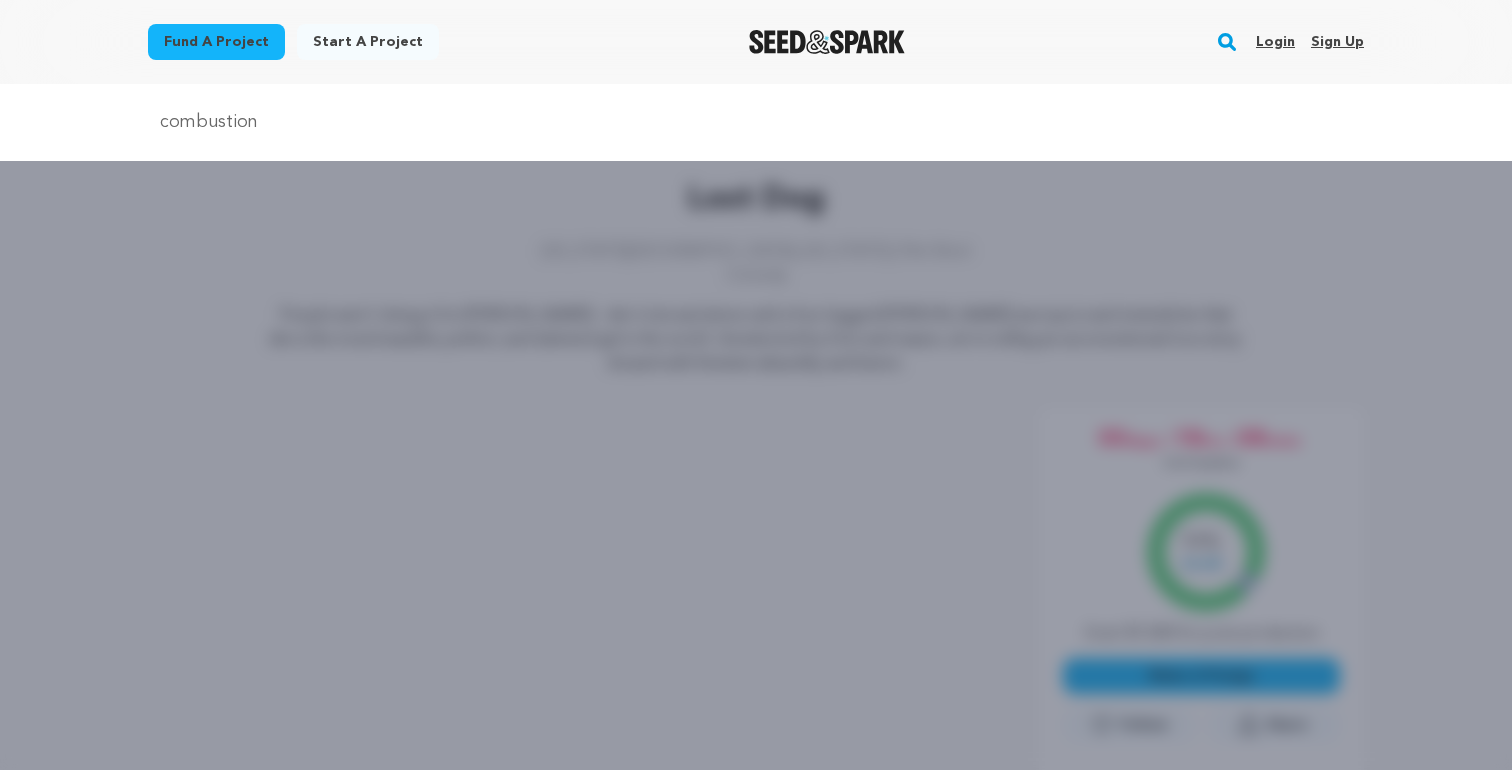 type on "combustion" 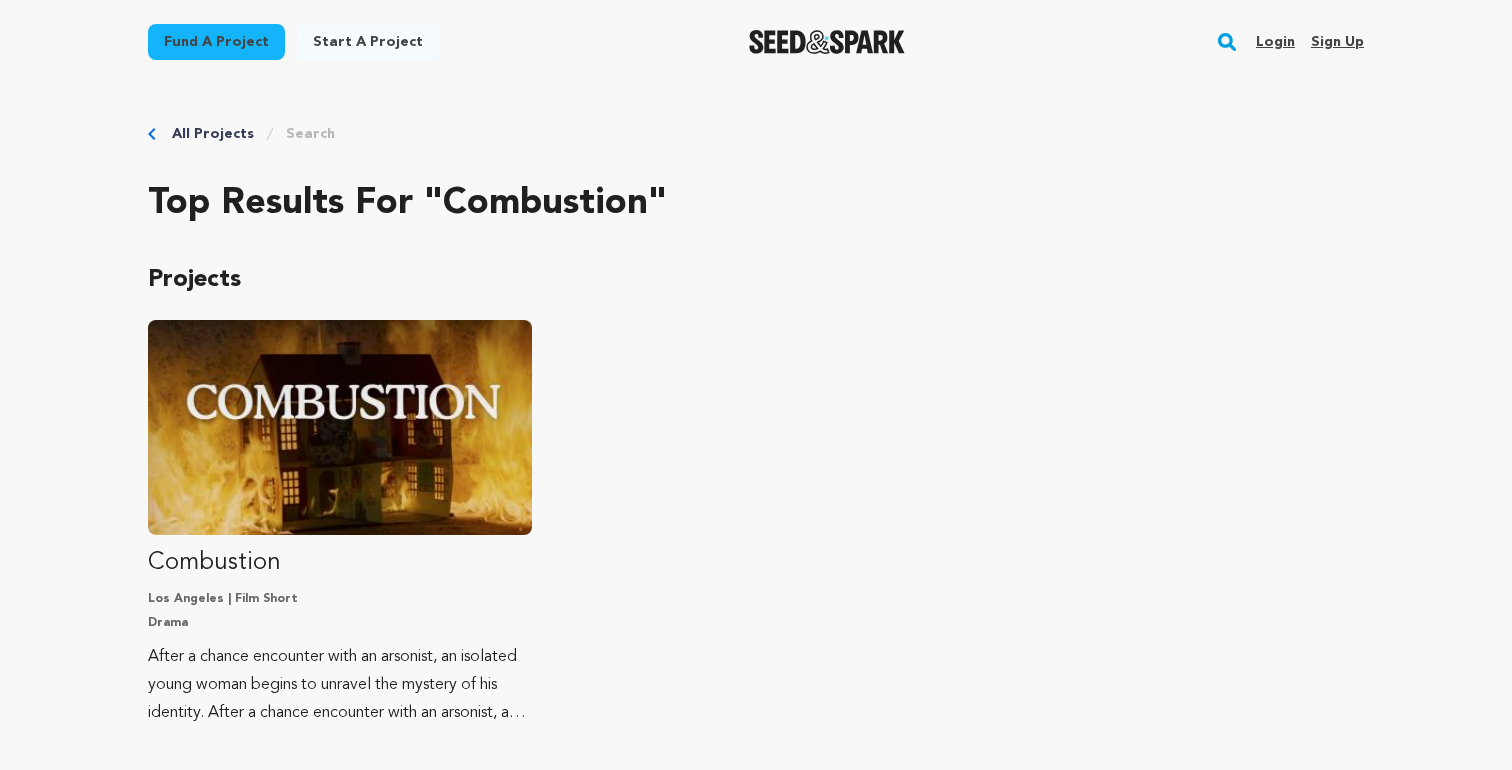 scroll, scrollTop: 0, scrollLeft: 0, axis: both 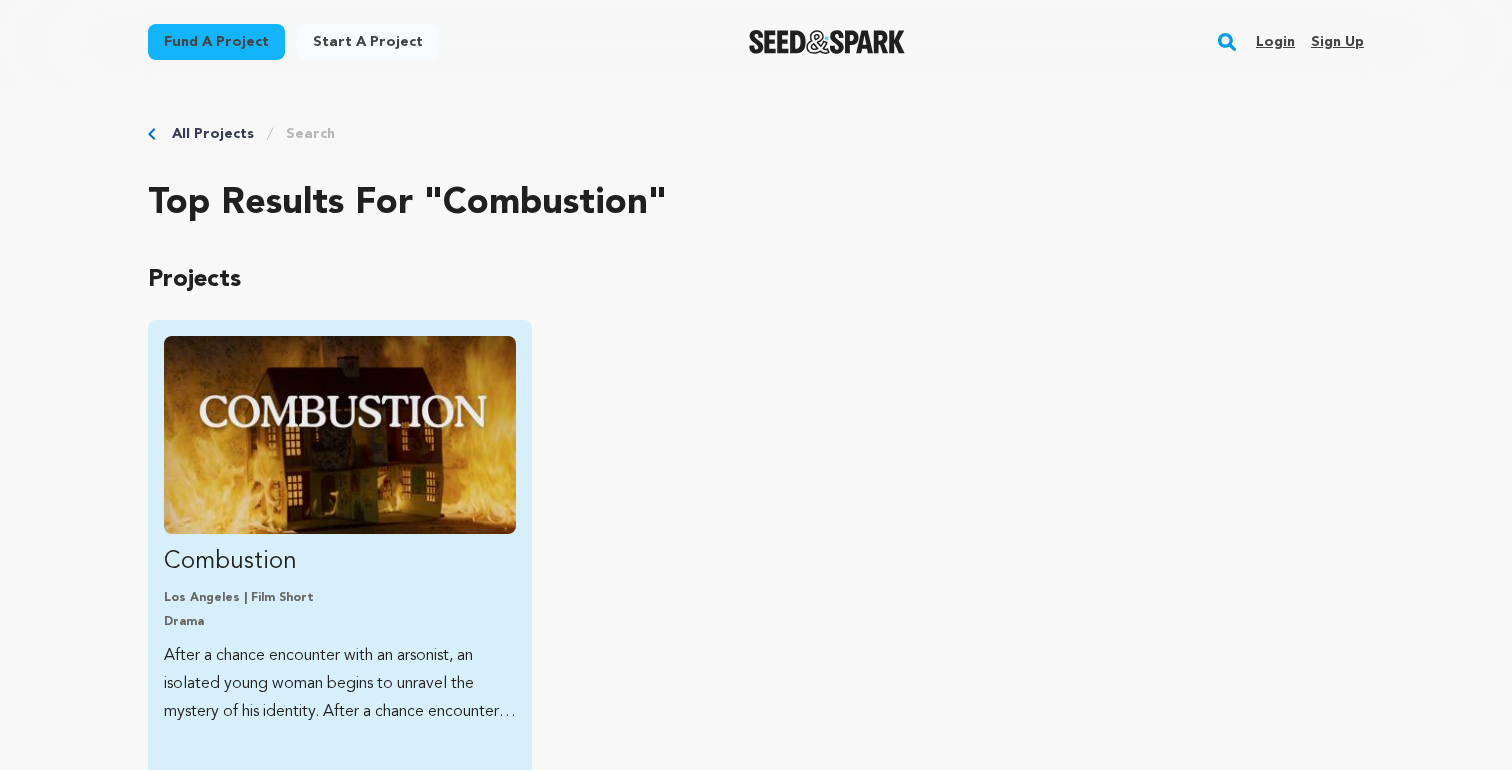 click at bounding box center (340, 435) 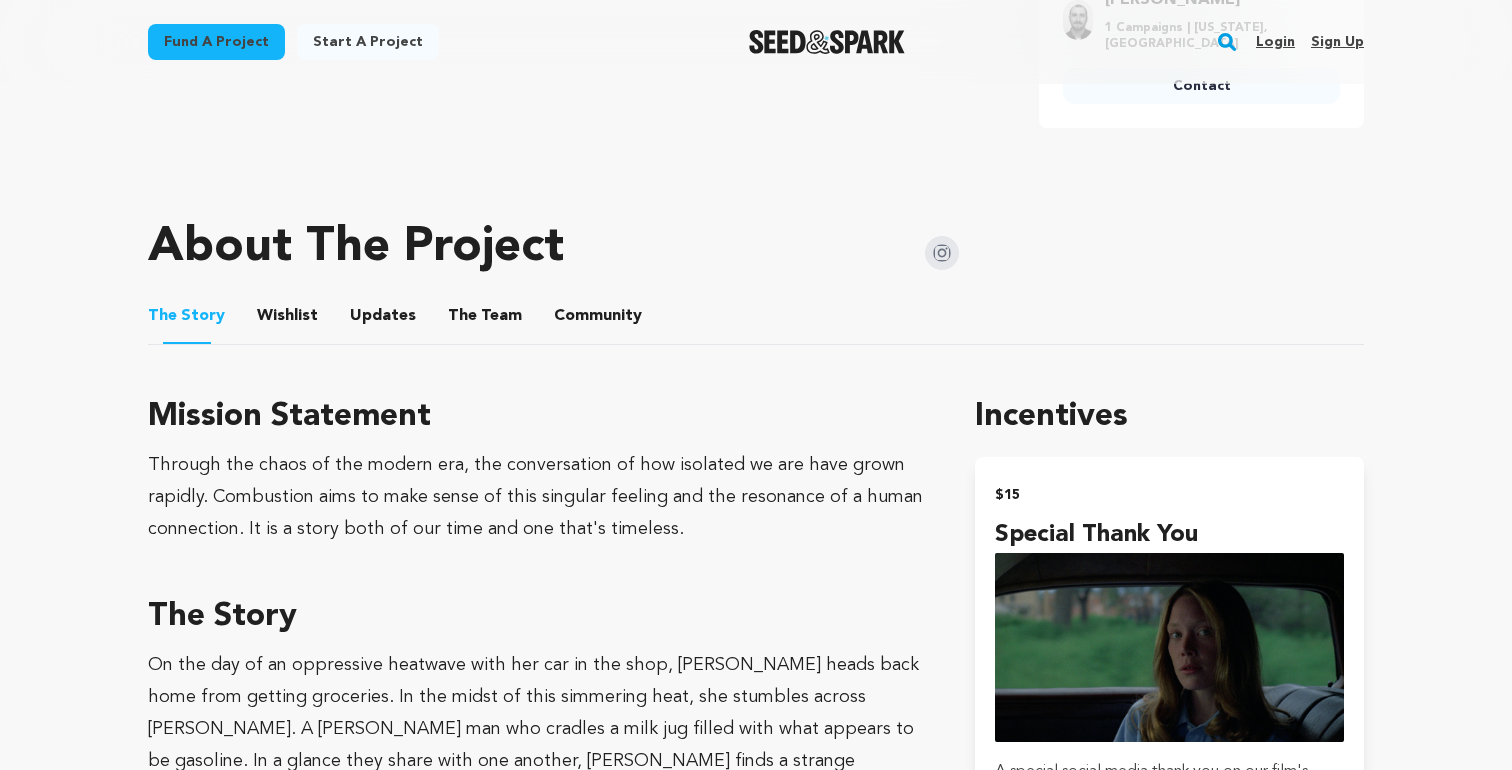 scroll, scrollTop: 873, scrollLeft: 0, axis: vertical 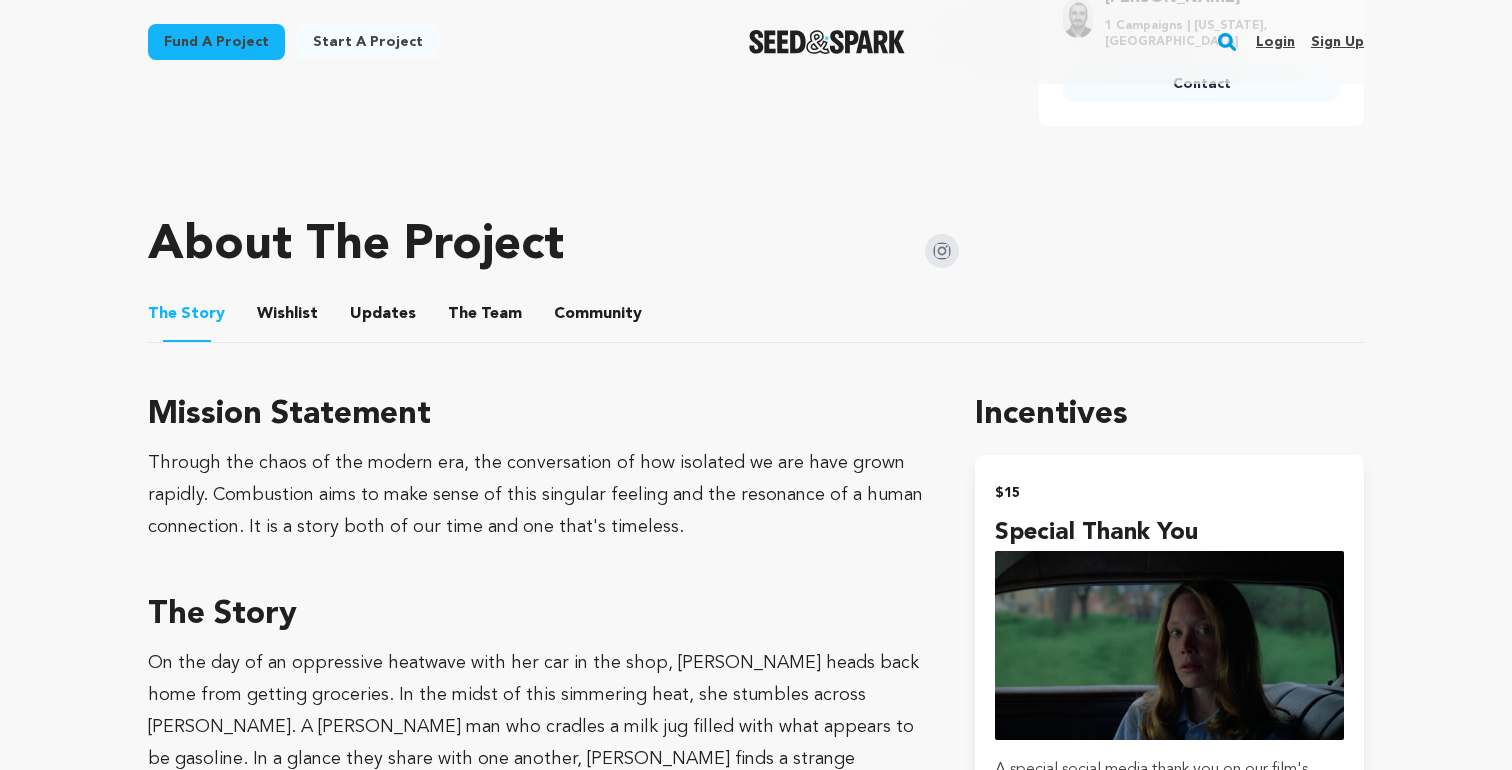 click on "Wishlist" at bounding box center [288, 318] 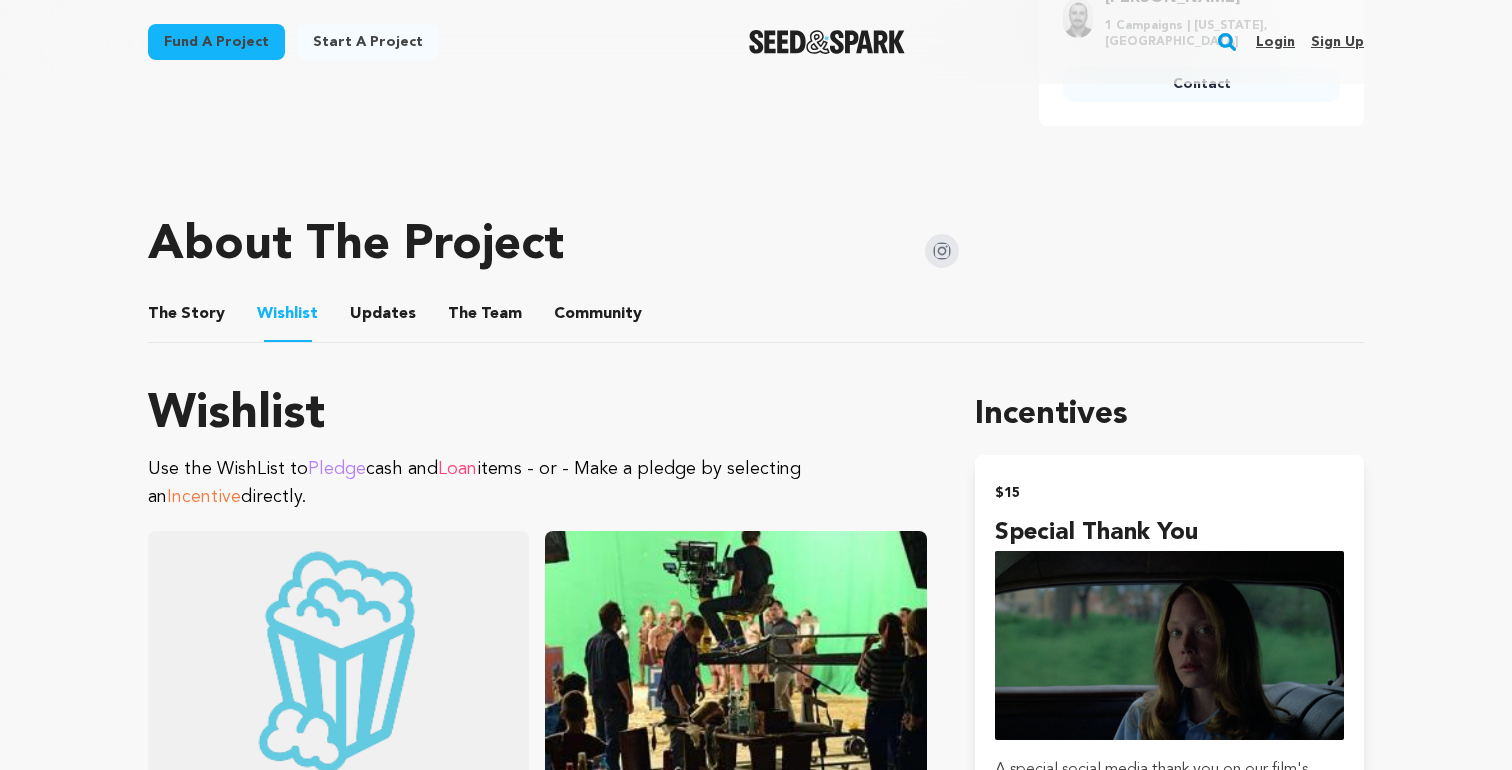 click on "Updates" at bounding box center (383, 318) 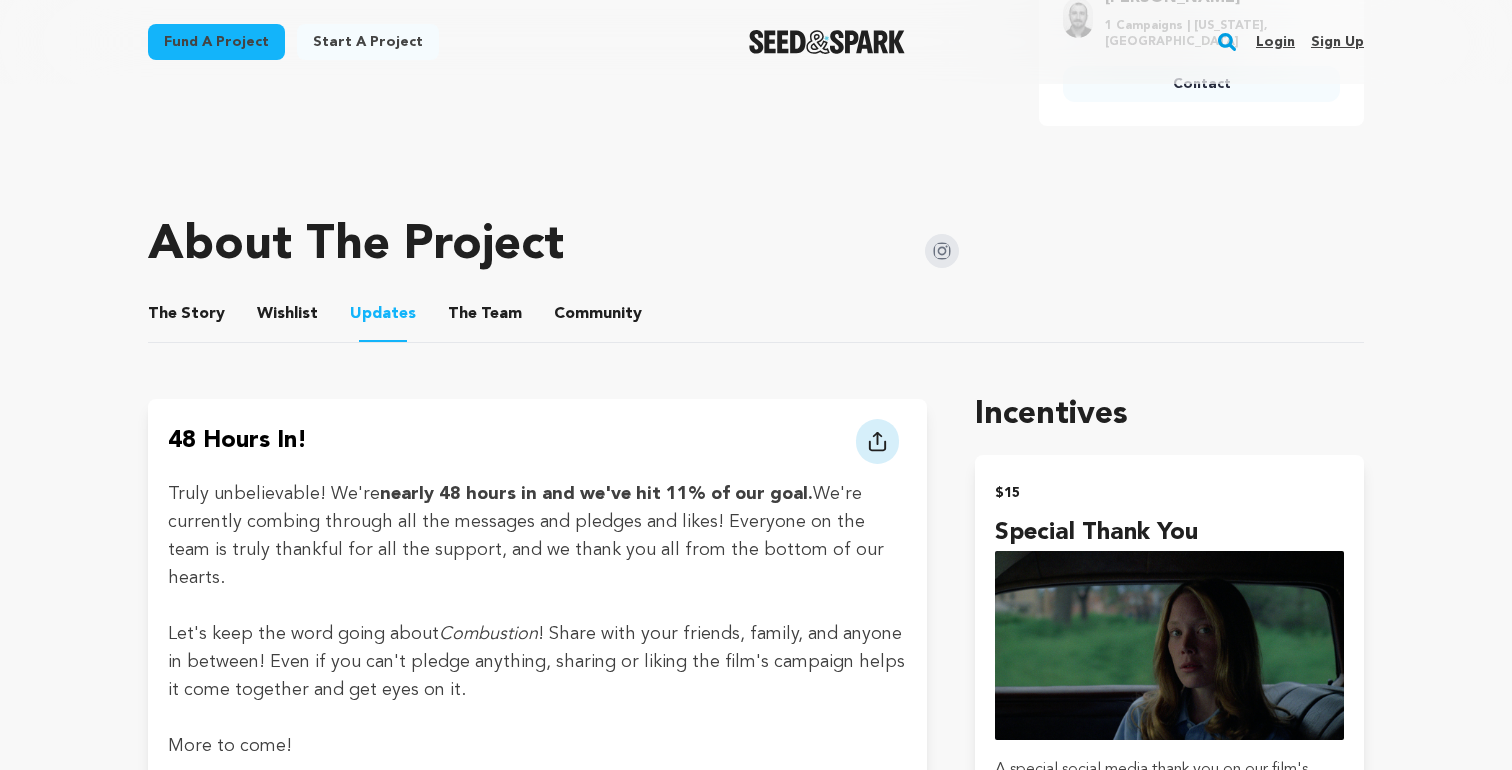 scroll, scrollTop: 1114, scrollLeft: 0, axis: vertical 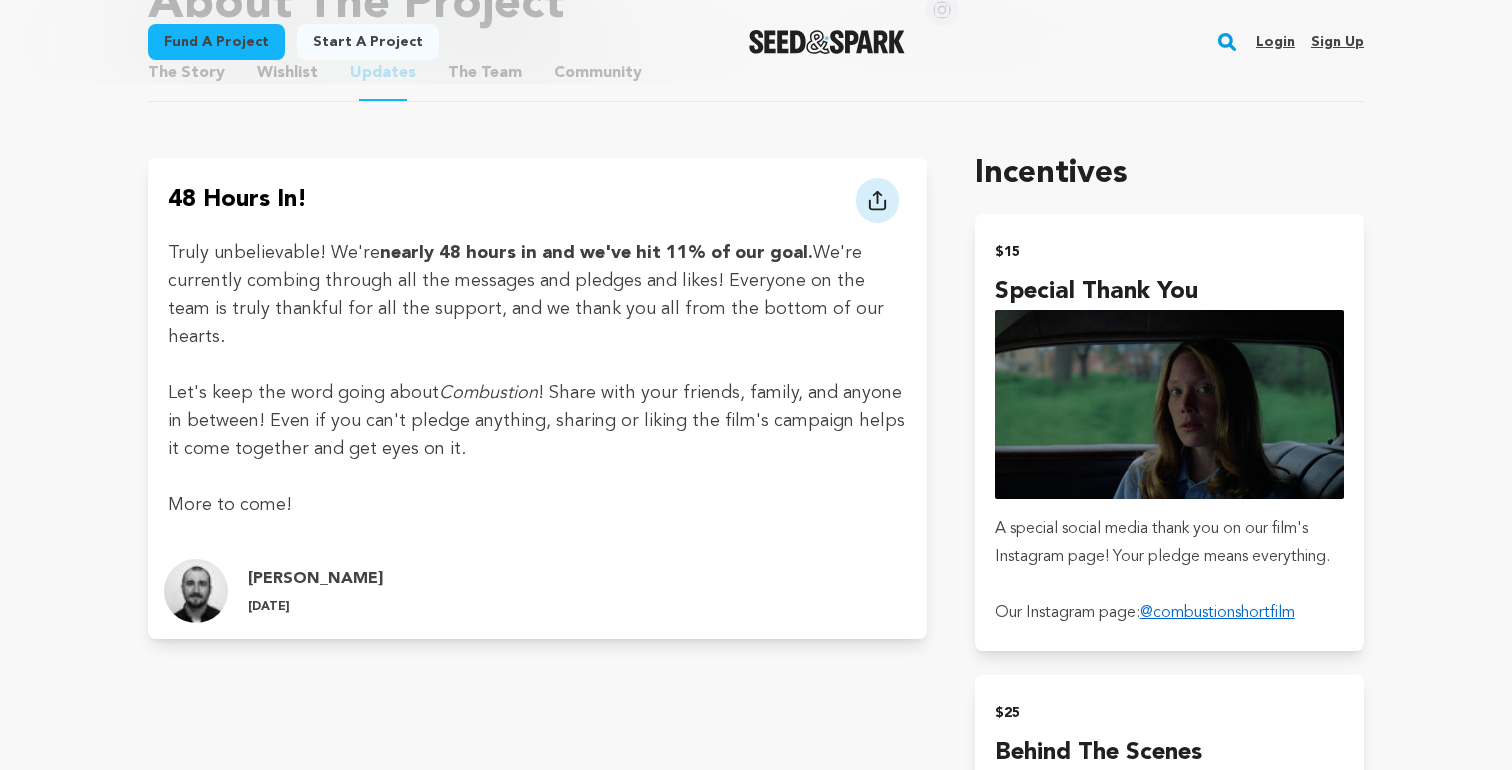 click on "Fund a project
Start a project
Search
Login
Sign up
Start a project" at bounding box center [756, 42] 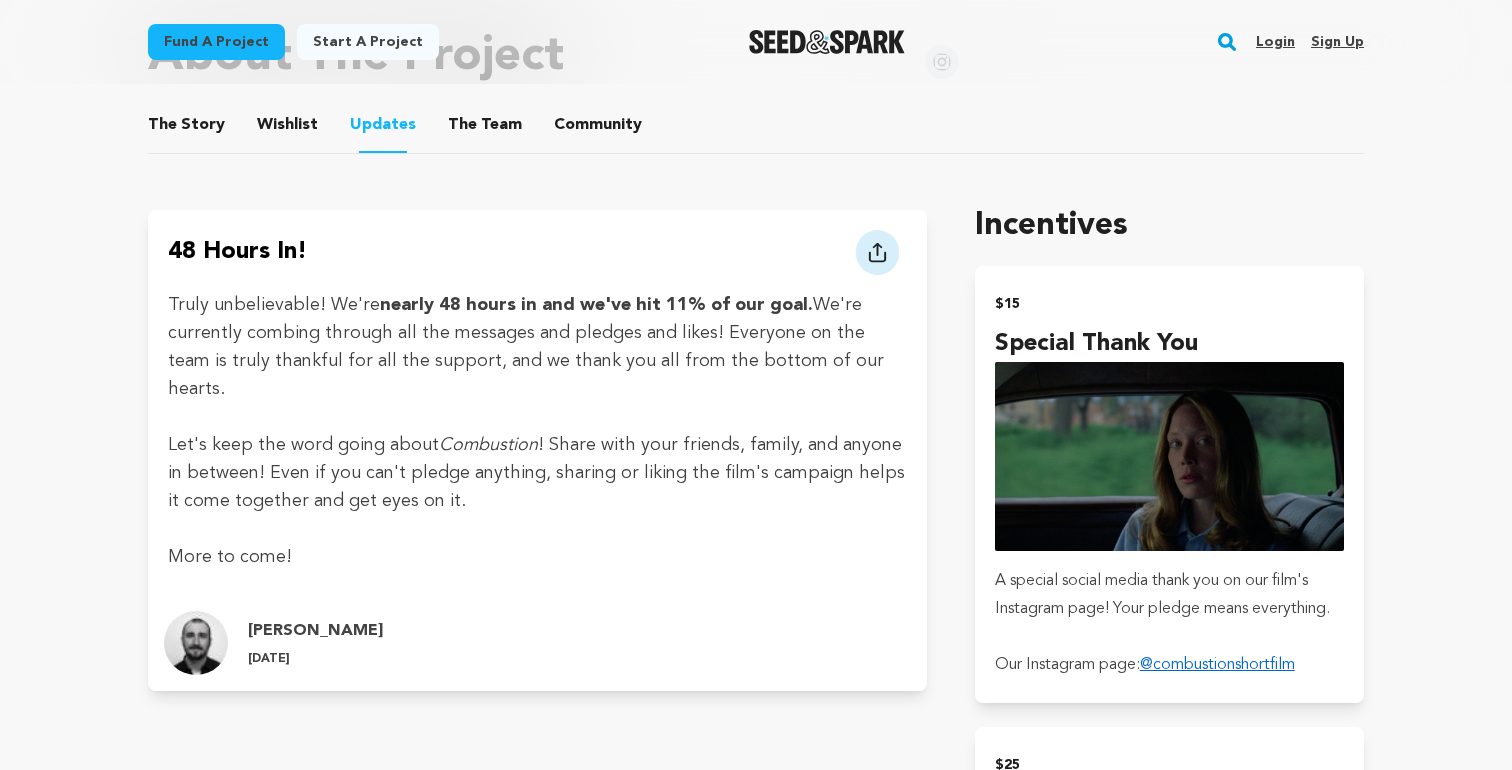click on "The Team" at bounding box center [485, 129] 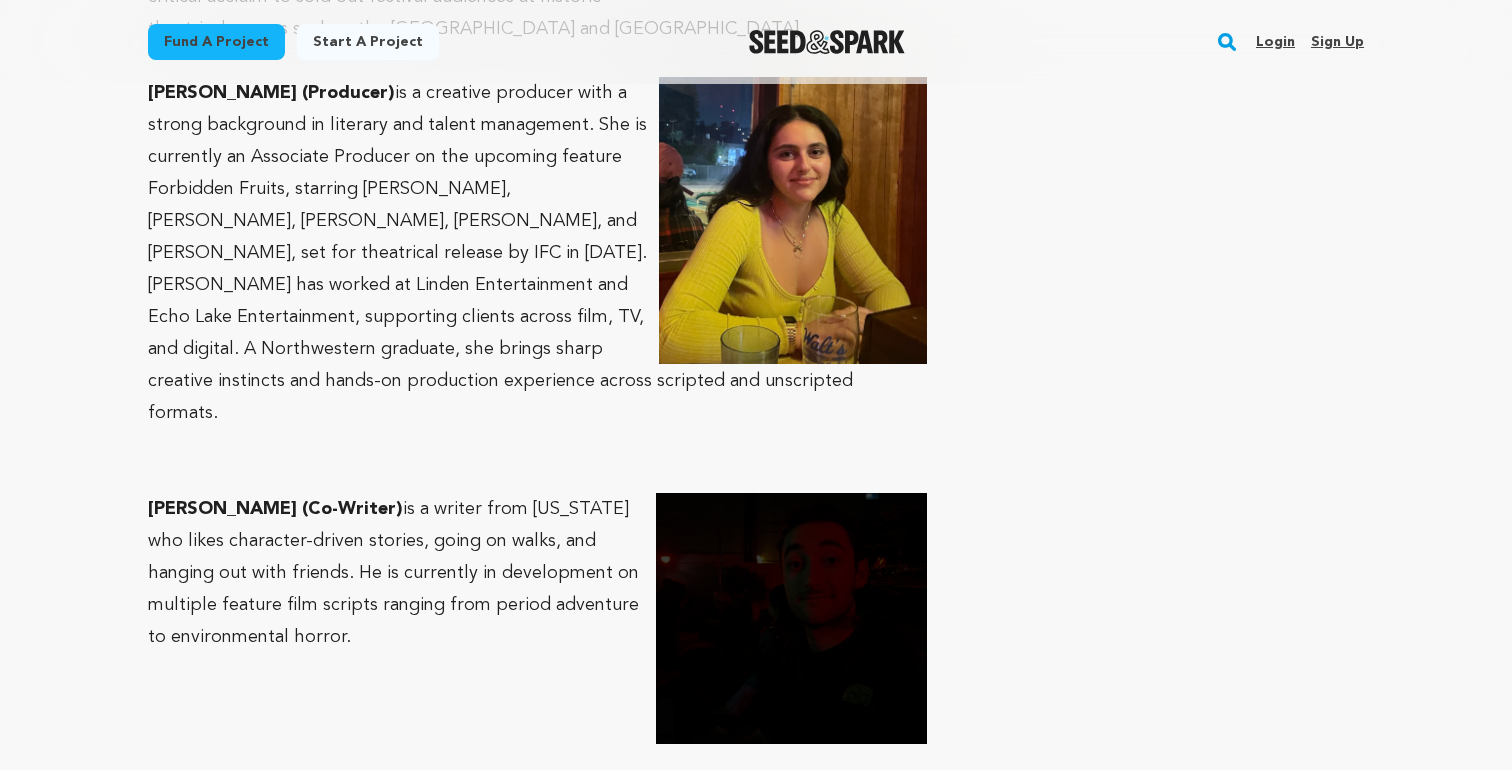 scroll, scrollTop: 1895, scrollLeft: 0, axis: vertical 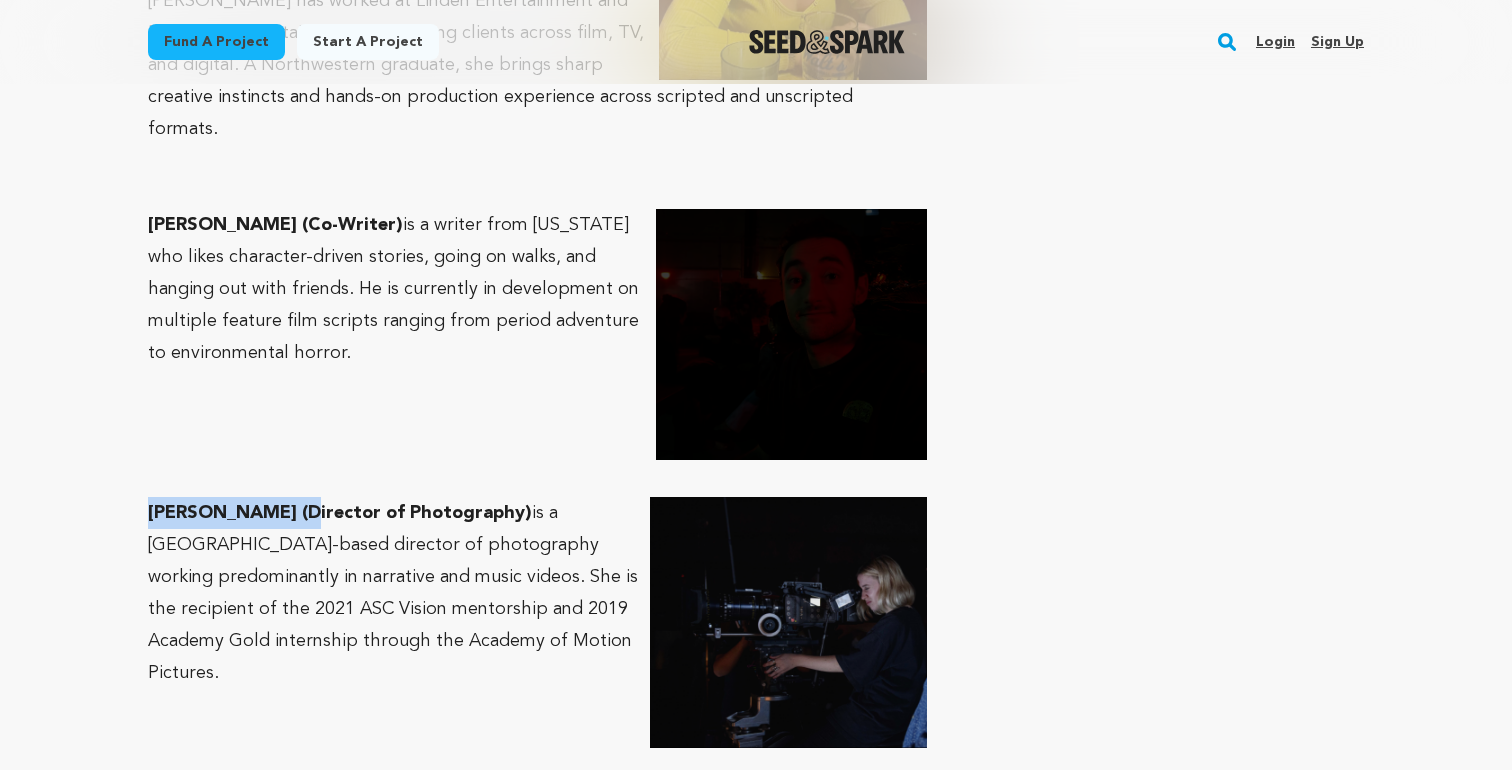 drag, startPoint x: 150, startPoint y: 450, endPoint x: 287, endPoint y: 450, distance: 137 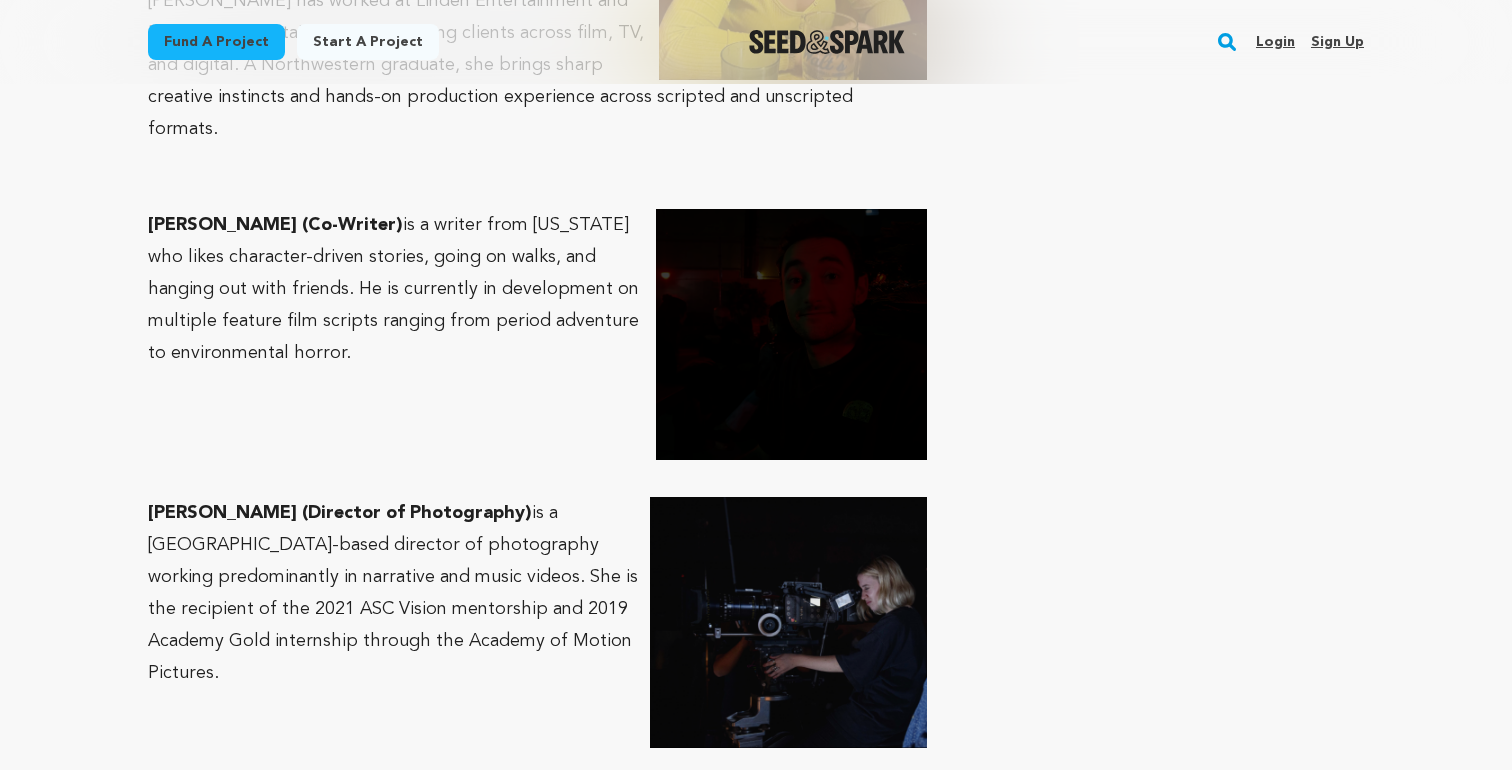 click on "[PERSON_NAME] (Director of Photography)" at bounding box center [340, 513] 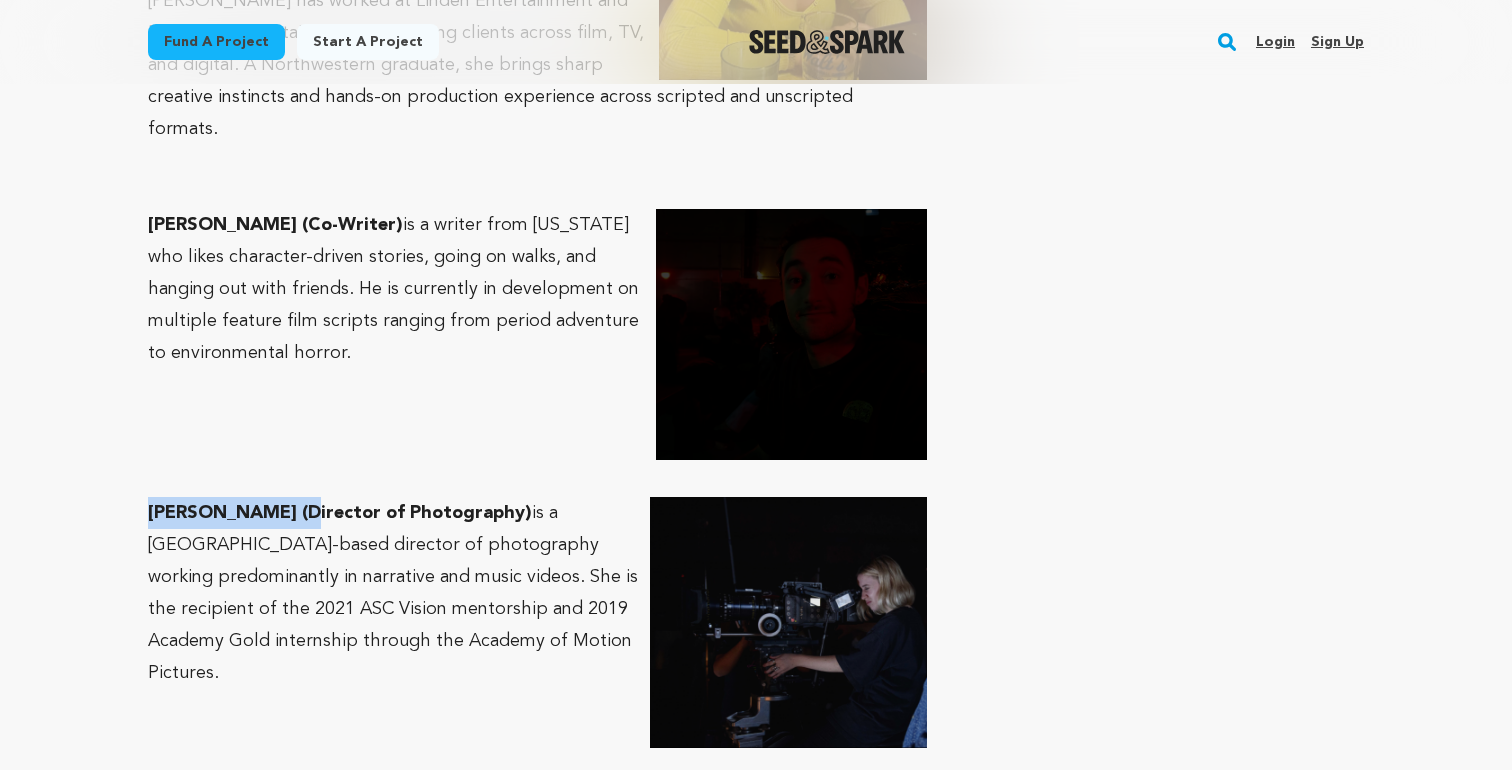 drag, startPoint x: 287, startPoint y: 451, endPoint x: 0, endPoint y: 451, distance: 287 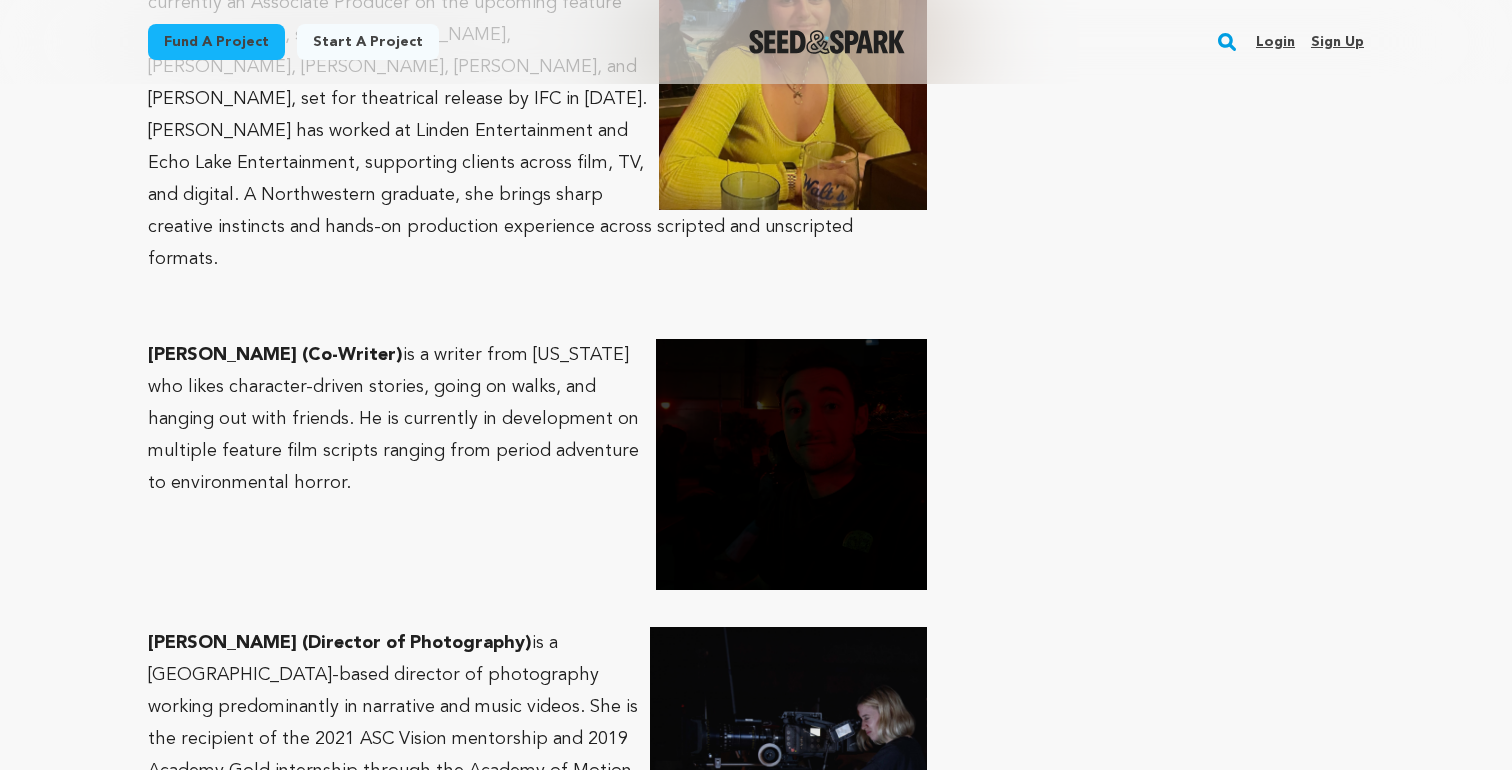 click at bounding box center [537, 323] 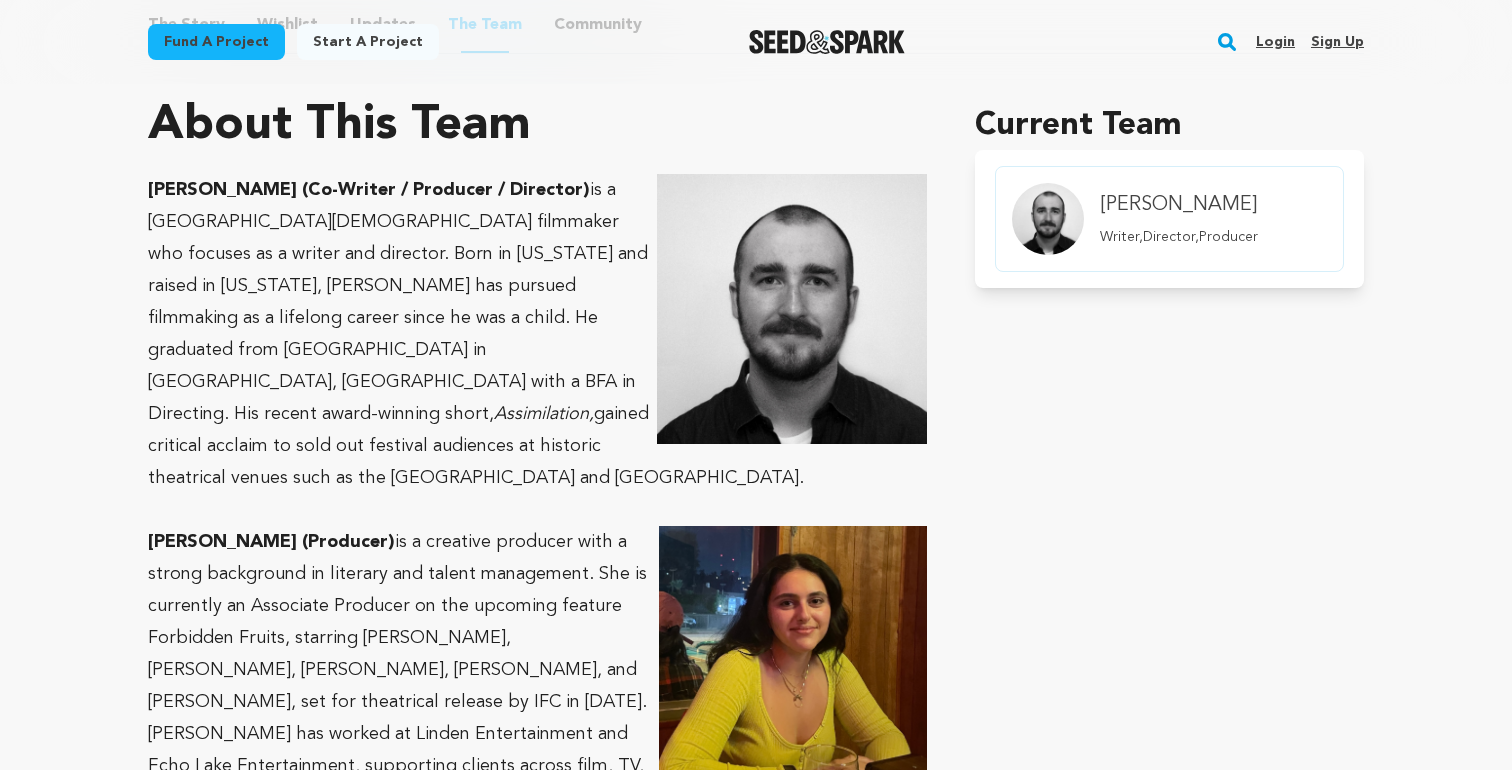 scroll, scrollTop: 1043, scrollLeft: 0, axis: vertical 